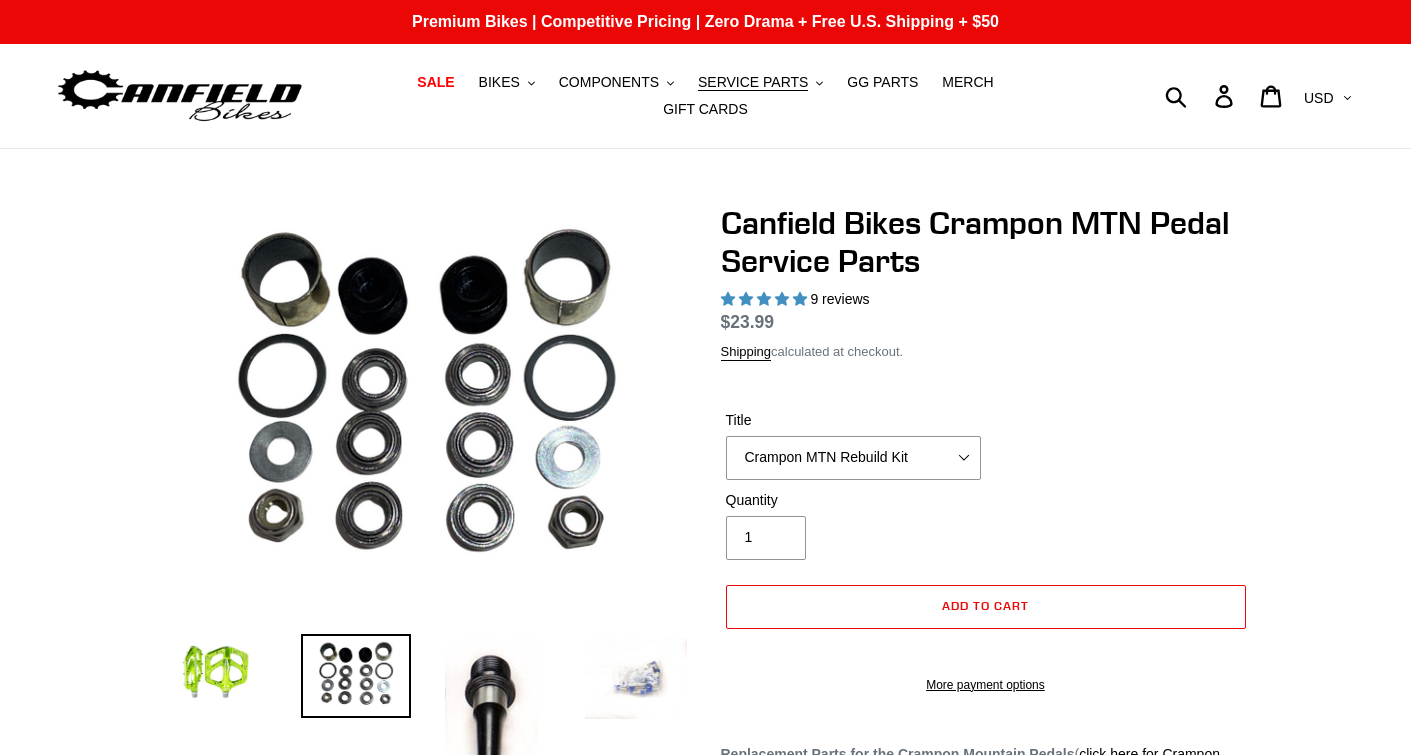 select on "highest-rating" 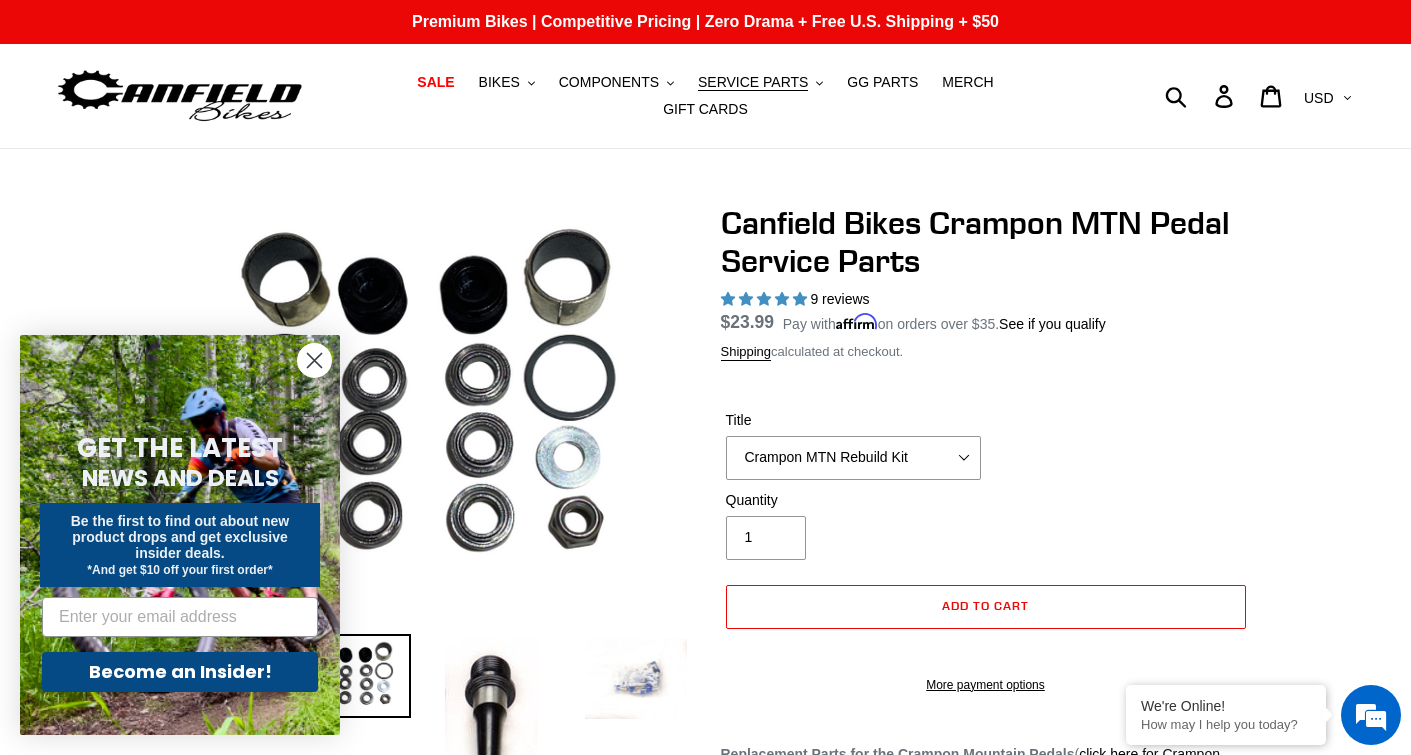 click 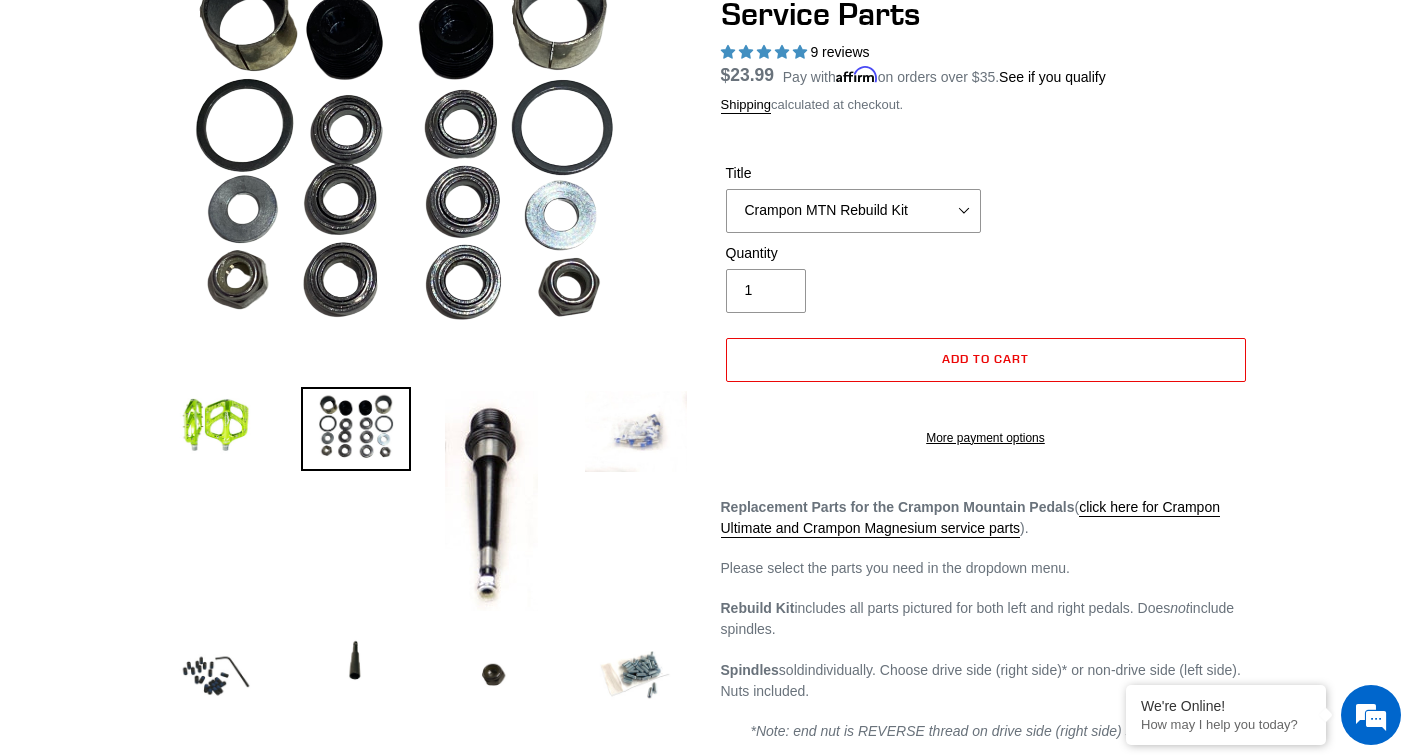 scroll, scrollTop: 300, scrollLeft: 0, axis: vertical 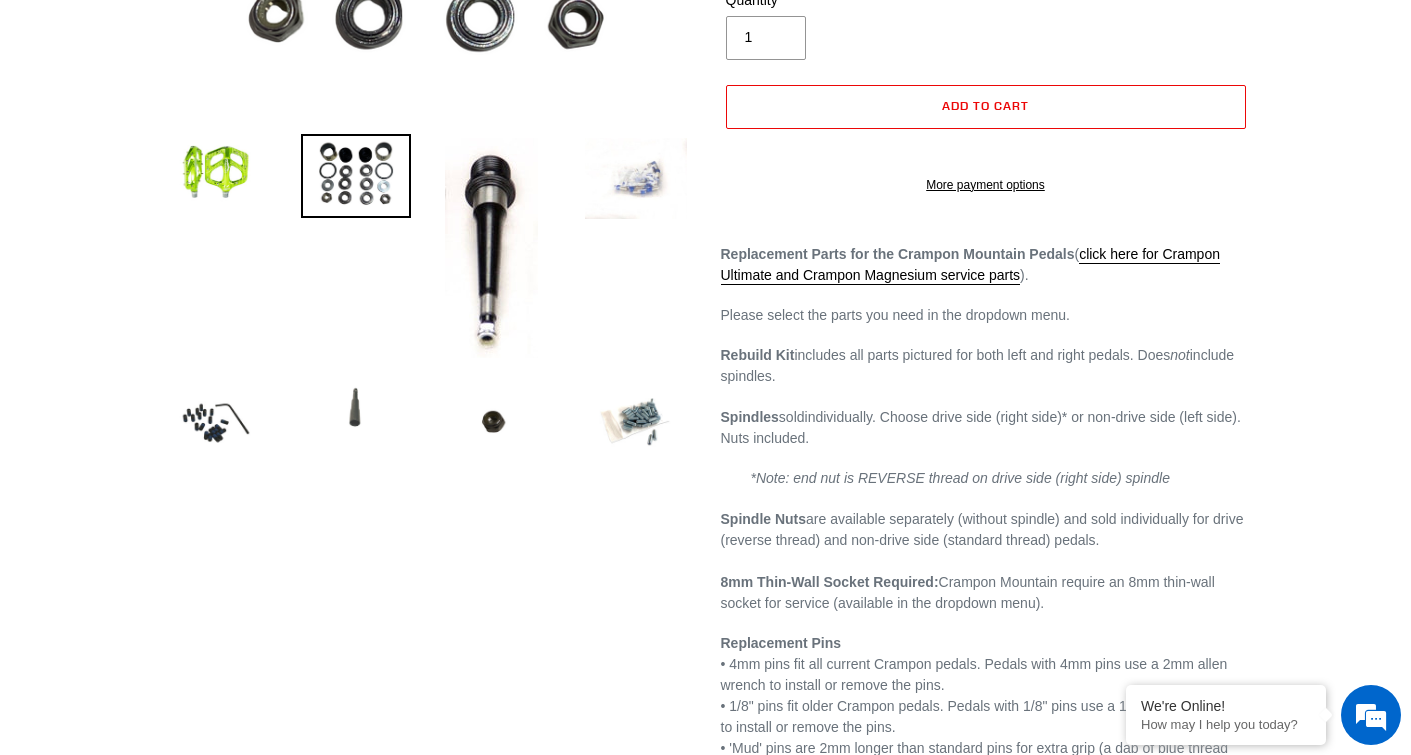 click at bounding box center [356, 410] 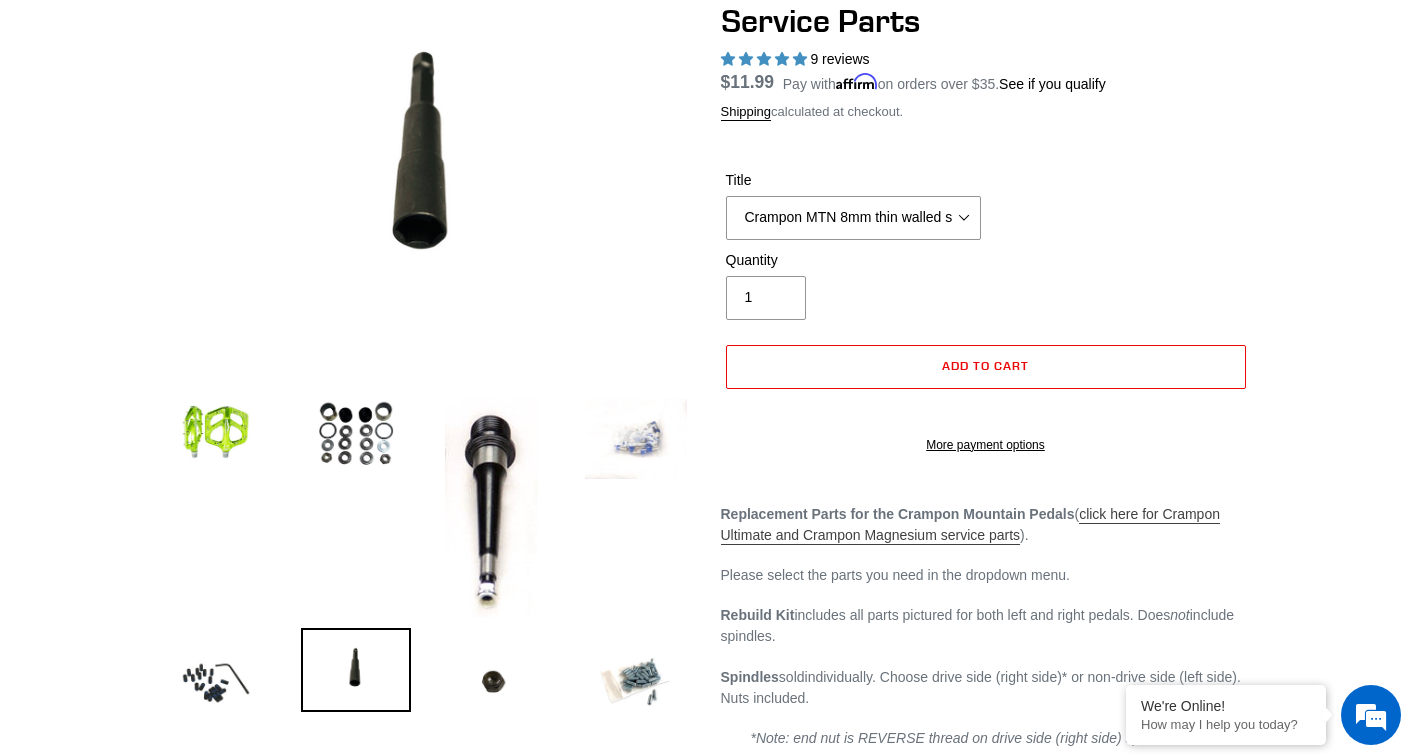 scroll, scrollTop: 300, scrollLeft: 0, axis: vertical 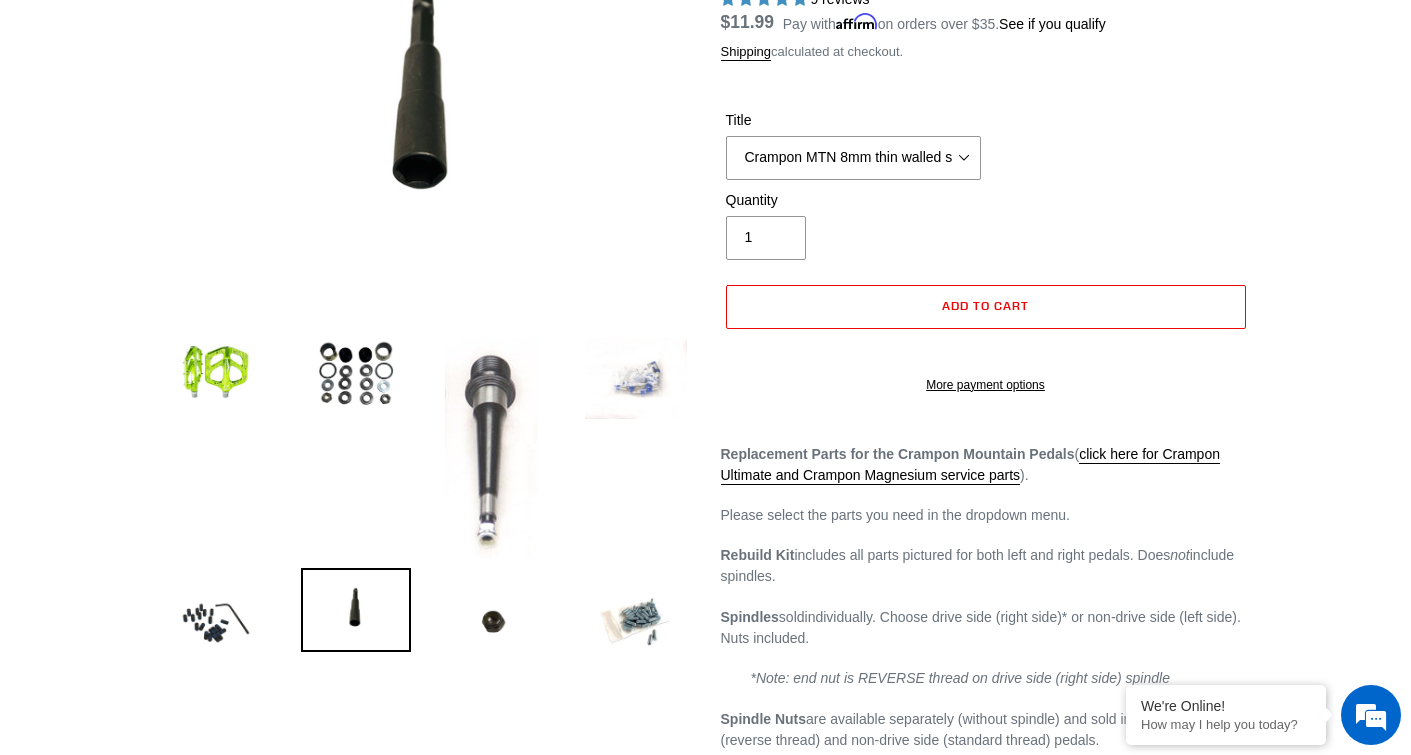 click at bounding box center [491, 448] 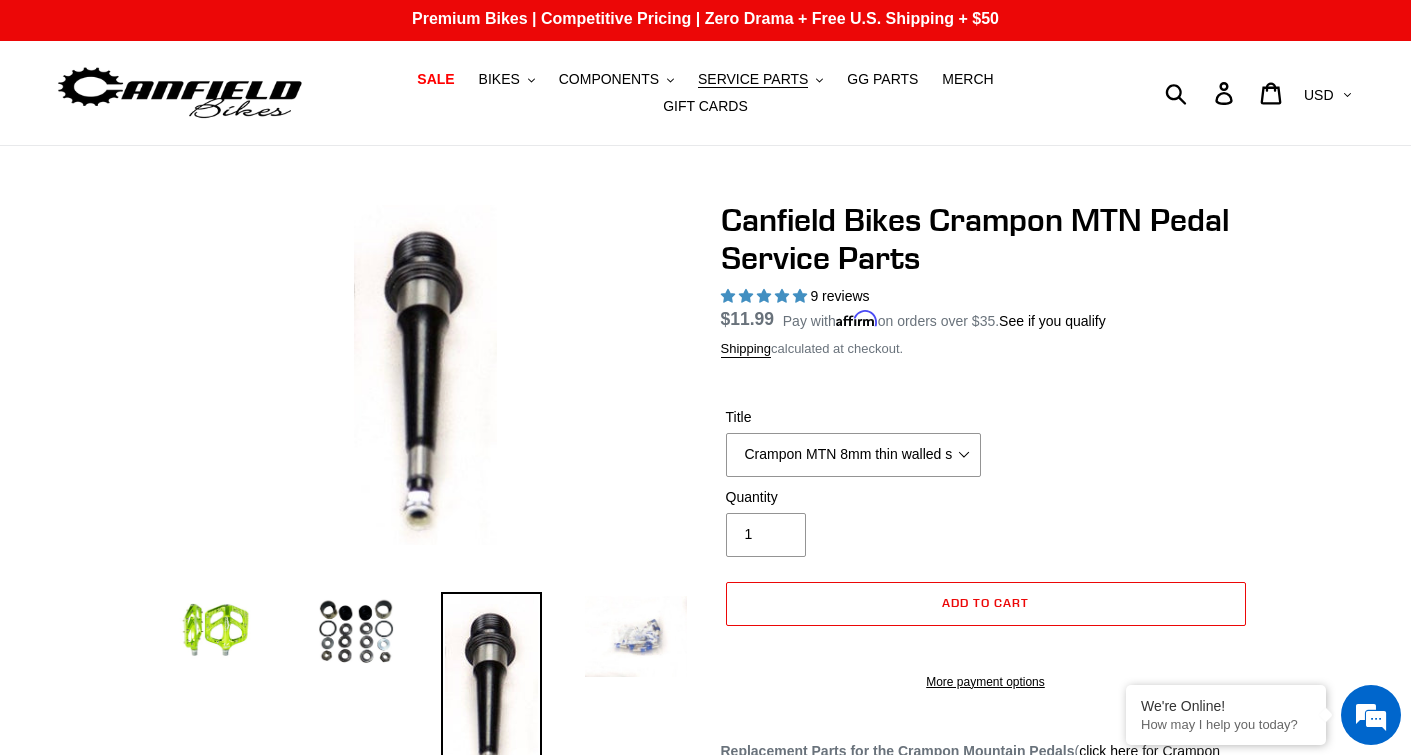 scroll, scrollTop: 0, scrollLeft: 0, axis: both 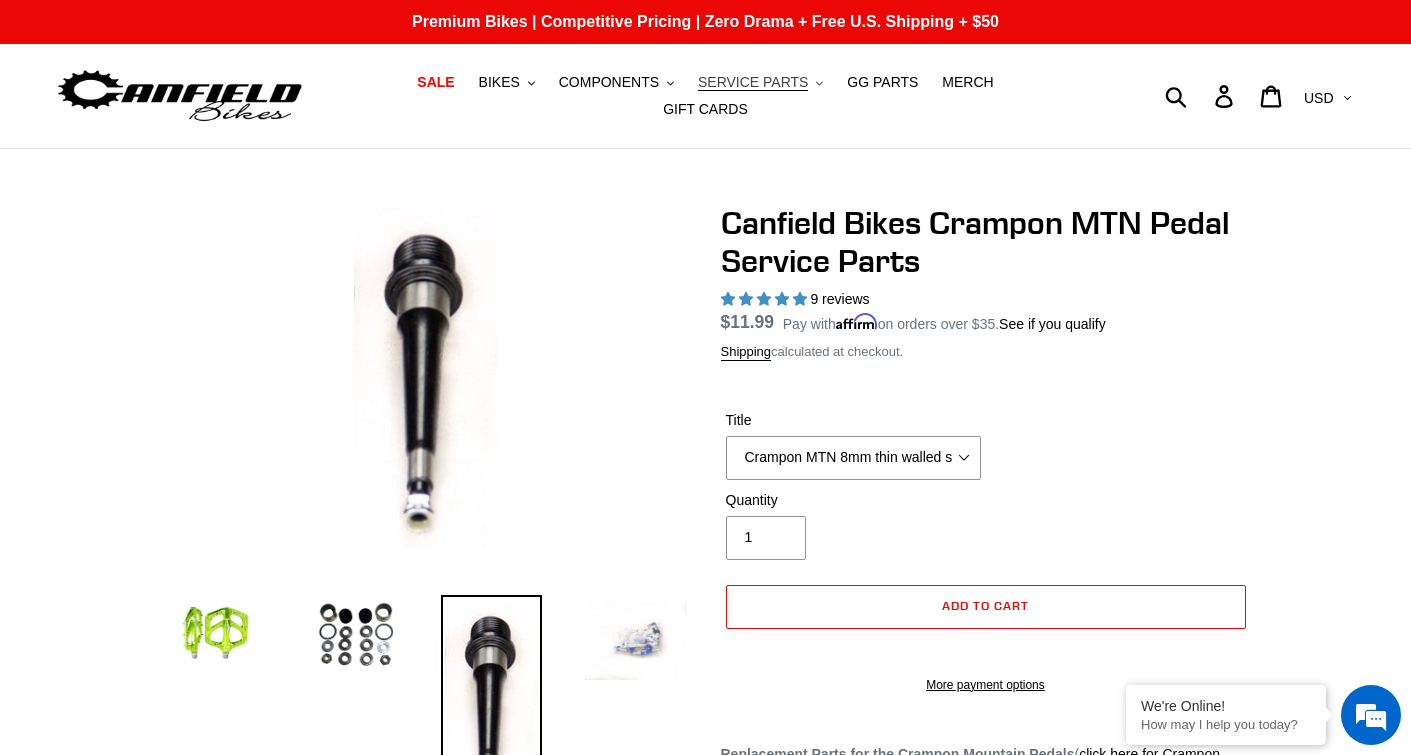 click on "SERVICE PARTS" at bounding box center [753, 82] 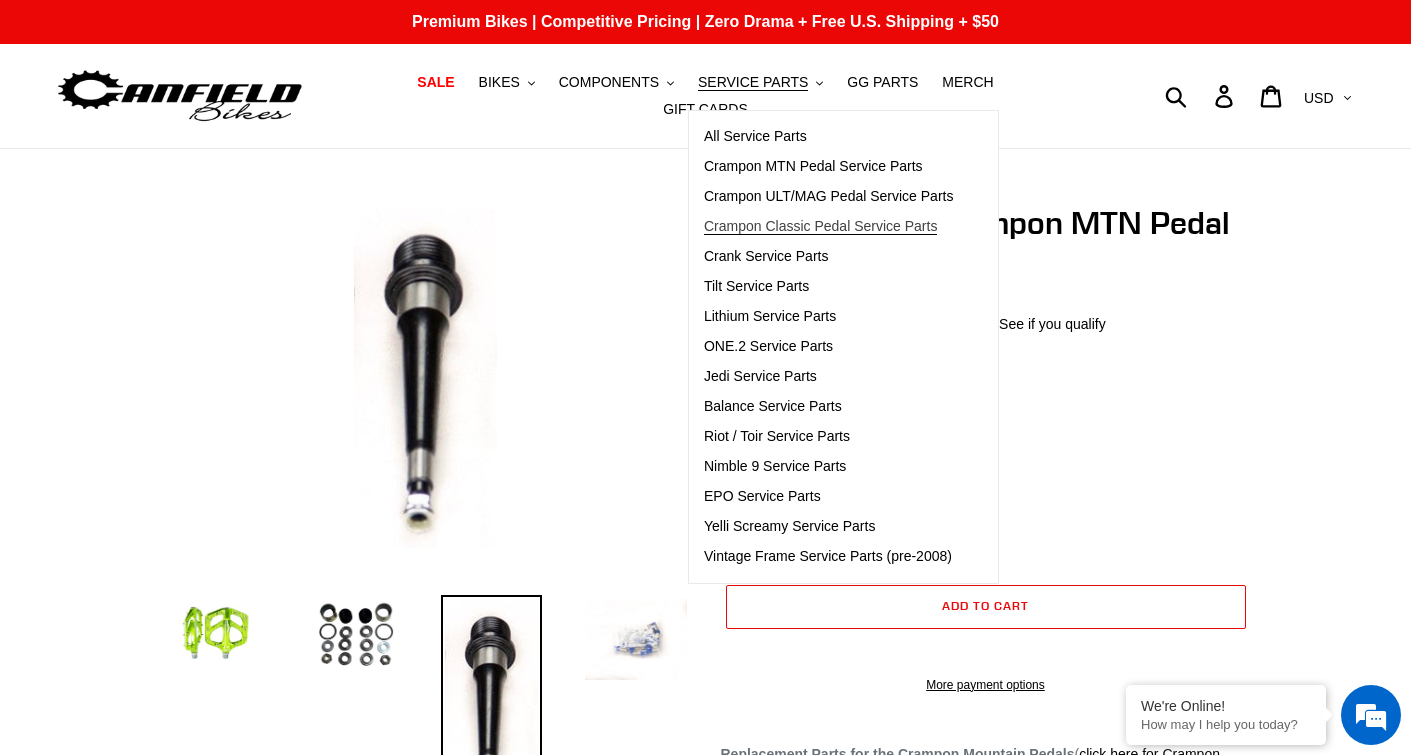 click on "Crampon Classic Pedal Service Parts" at bounding box center [820, 226] 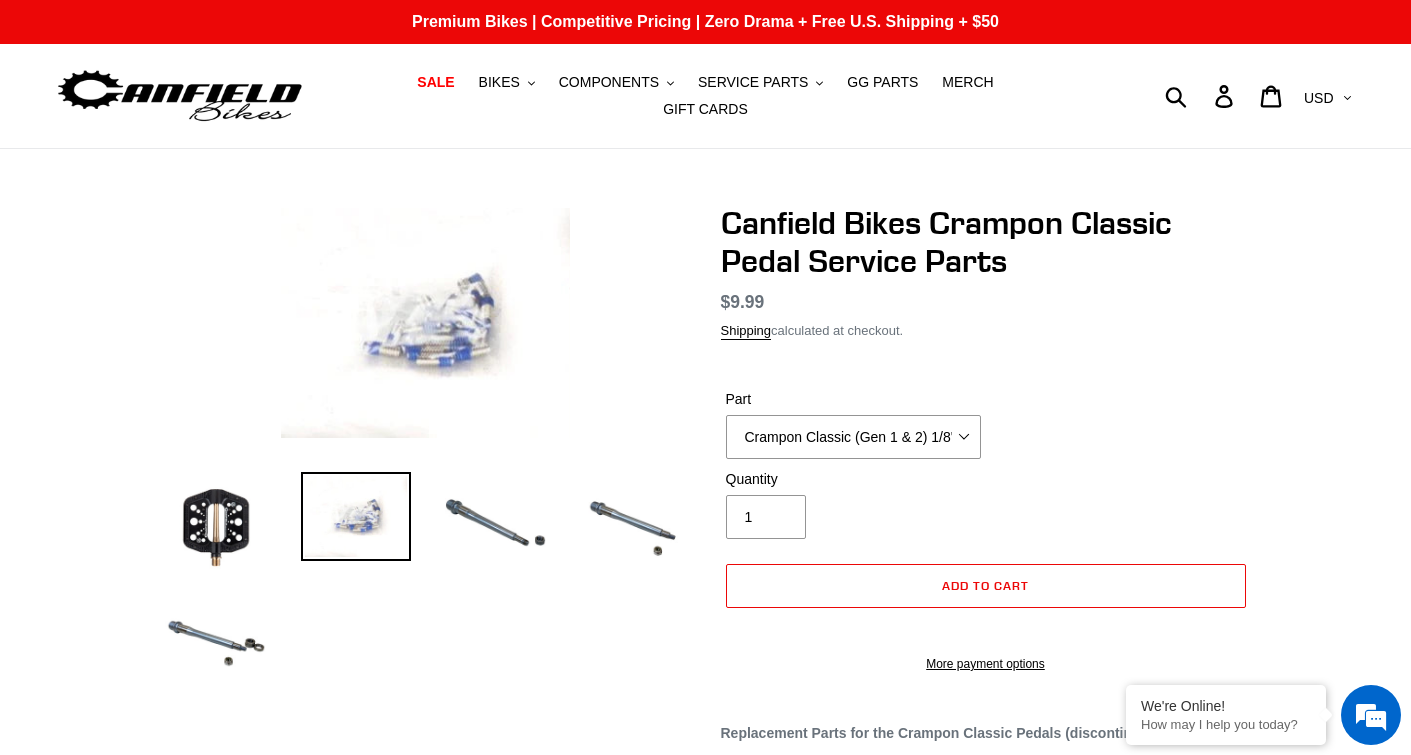 scroll, scrollTop: 0, scrollLeft: 0, axis: both 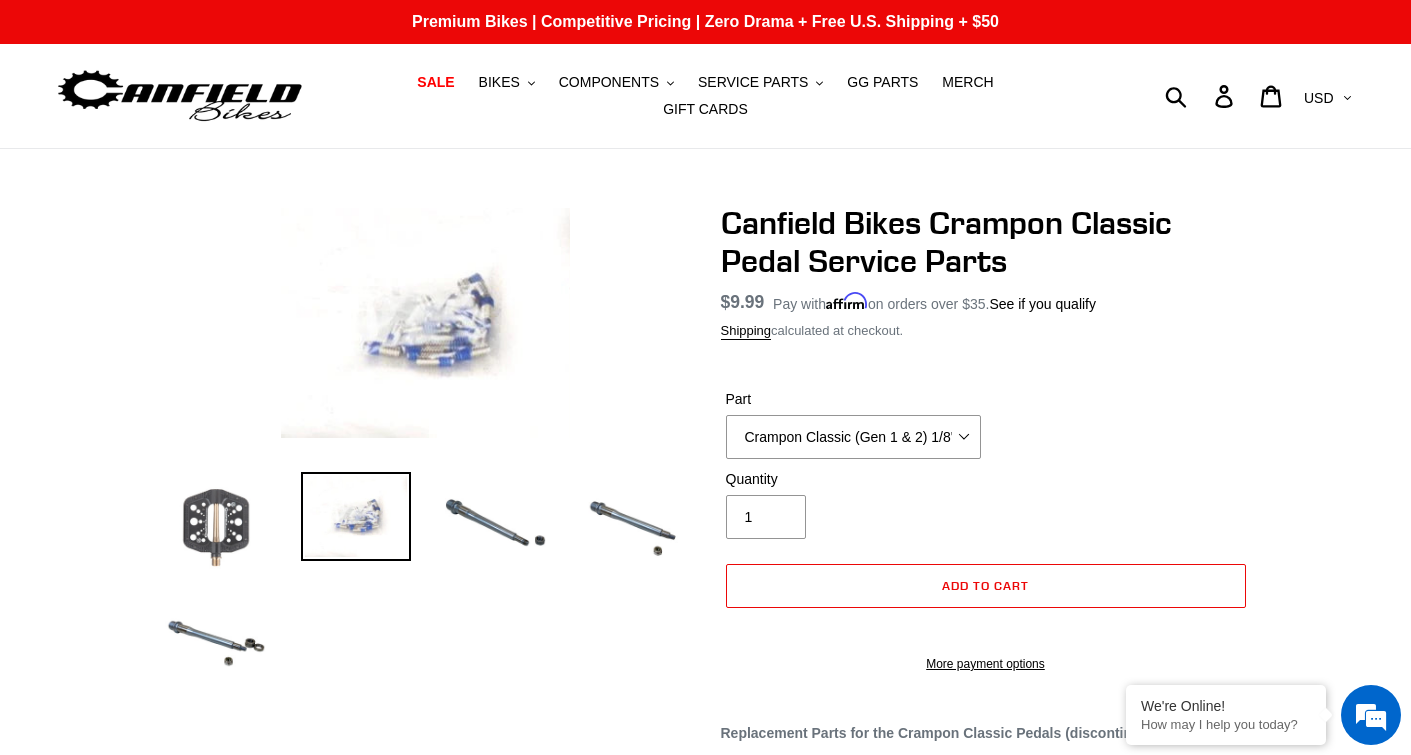 click at bounding box center [216, 527] 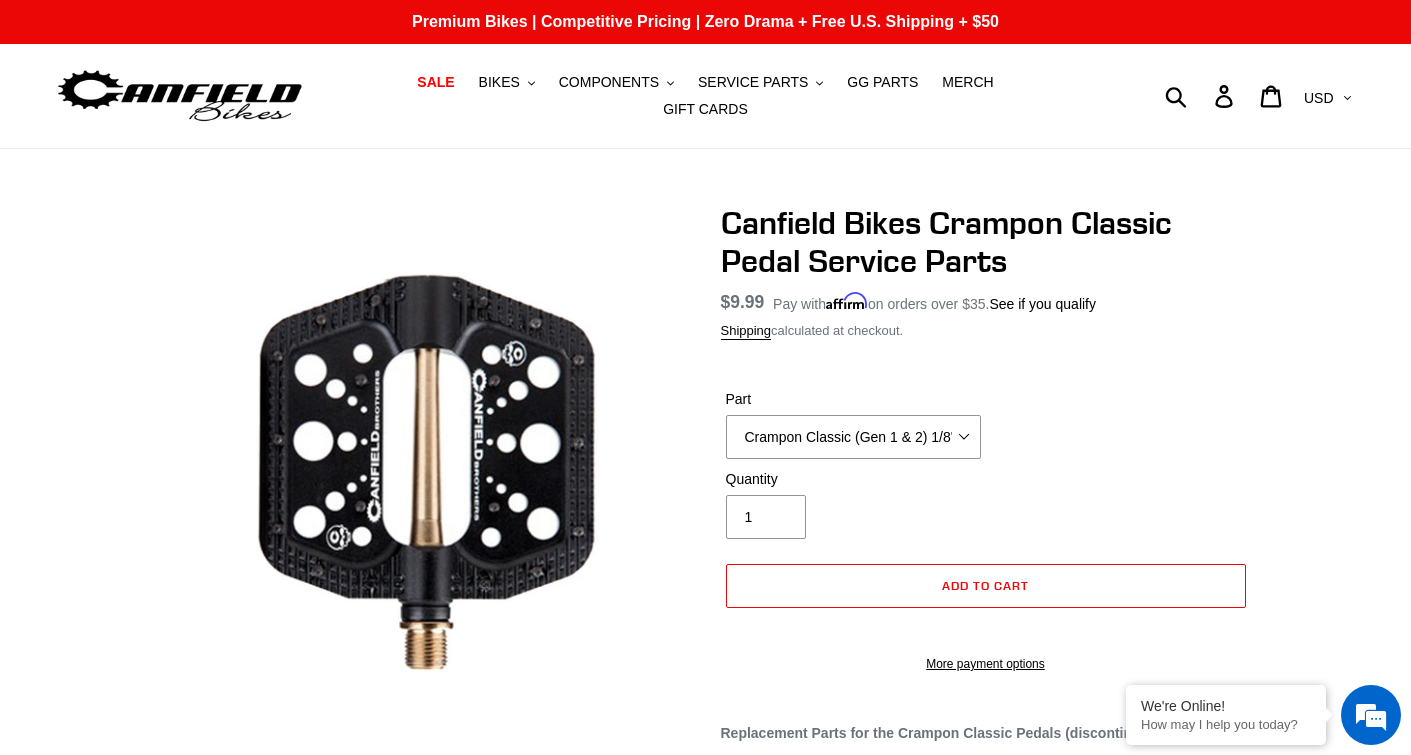 click on "Canfield Bikes Crampon Classic Pedal Service Parts
No reviews
Regular price
$9.99
Sale price
$9.99
On Sale!
Unit price
/ per
Pay with  Affirm  on orders over $35.  See if you qualify
Shipping  calculated at checkout.
Part
Crampon Classic (Gen 1 & 2) 1/8'' Pin Kit (20)
Crampon Classic (Gen 1 & 2) 1/8" x 10mm 'Mud' Pin Kit (20)
1" at bounding box center (986, 448) 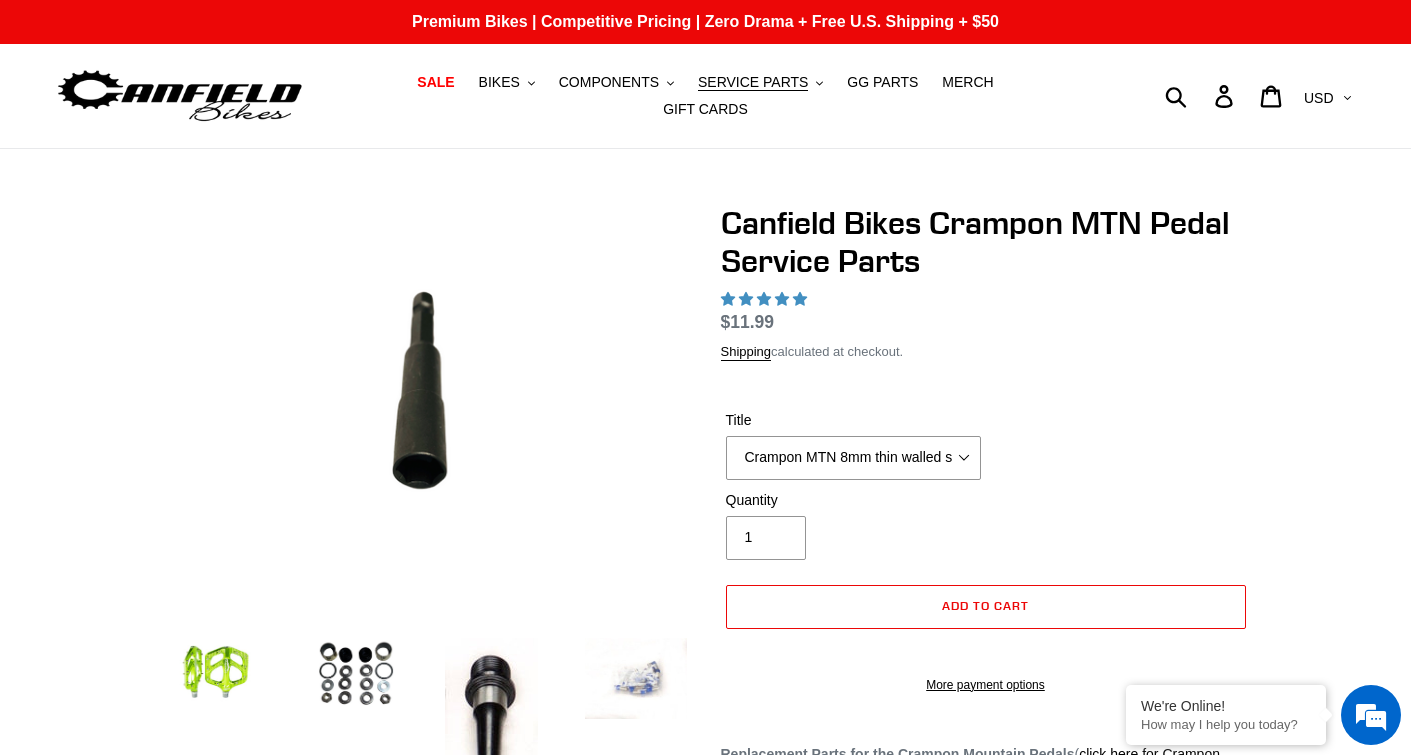 scroll, scrollTop: 0, scrollLeft: 0, axis: both 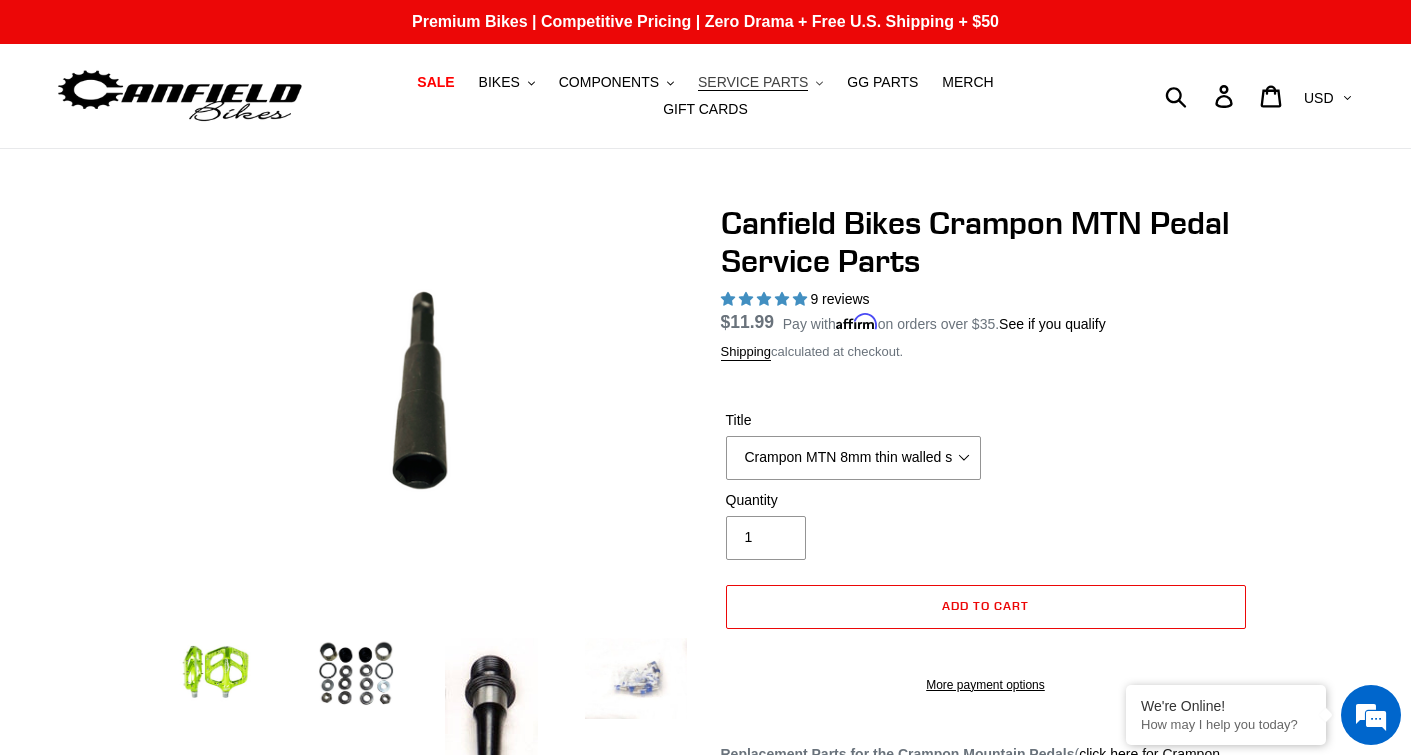 click on "SERVICE PARTS" at bounding box center [753, 82] 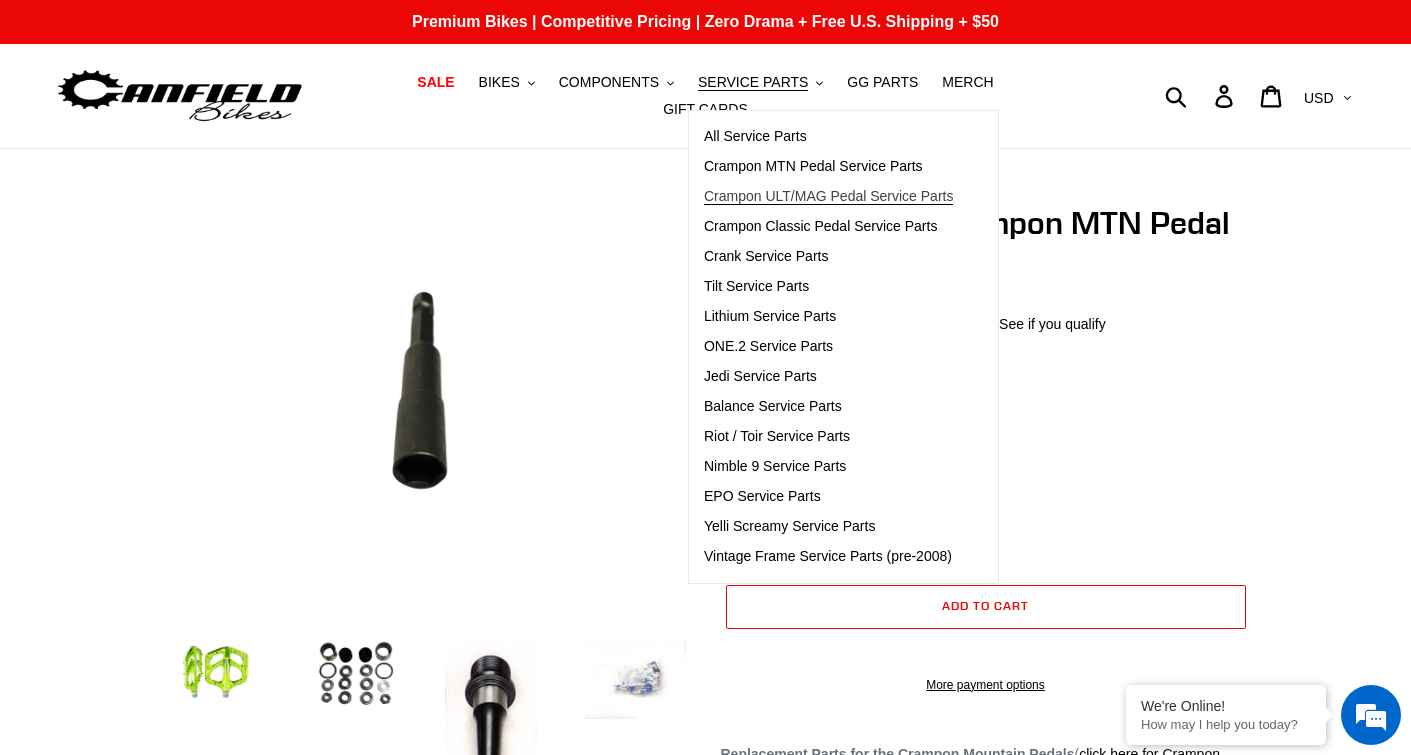 click on "Crampon ULT/MAG Pedal Service Parts" at bounding box center [829, 196] 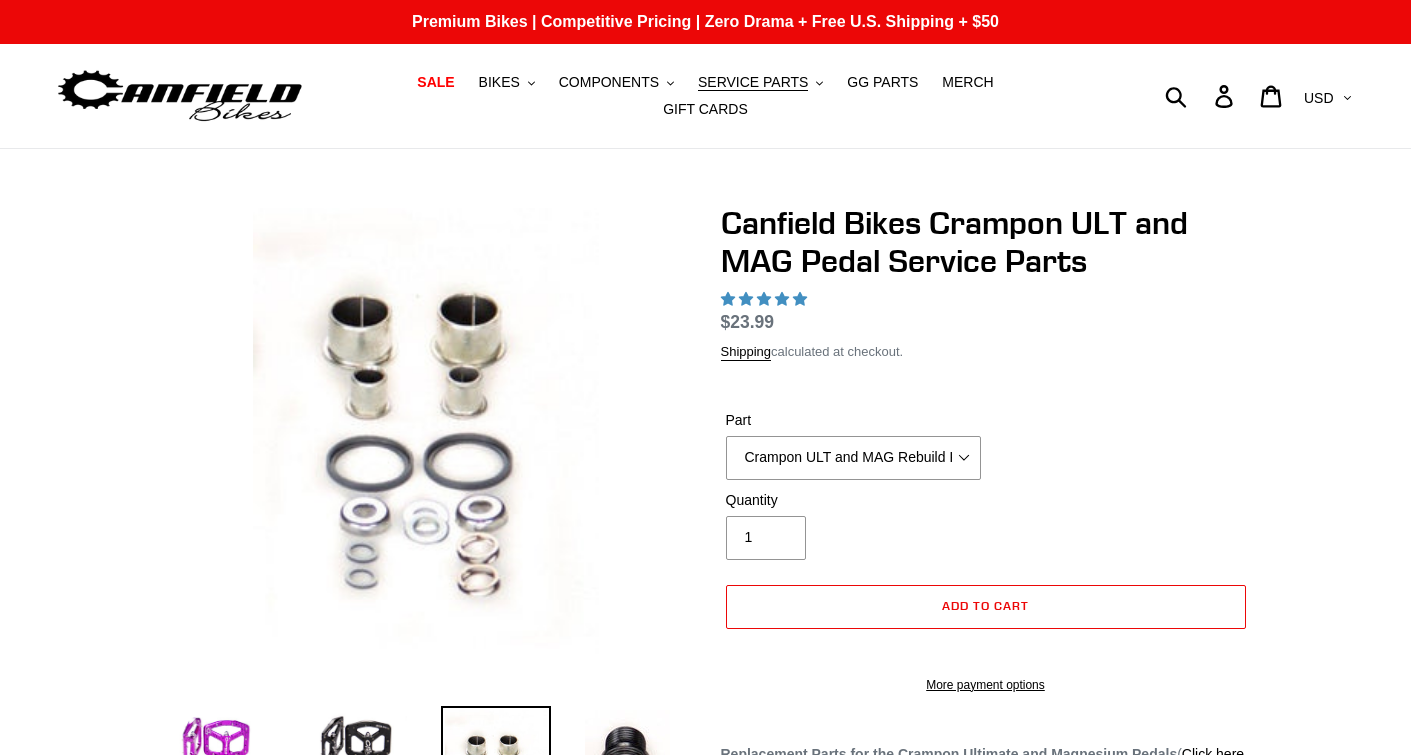 scroll, scrollTop: 0, scrollLeft: 0, axis: both 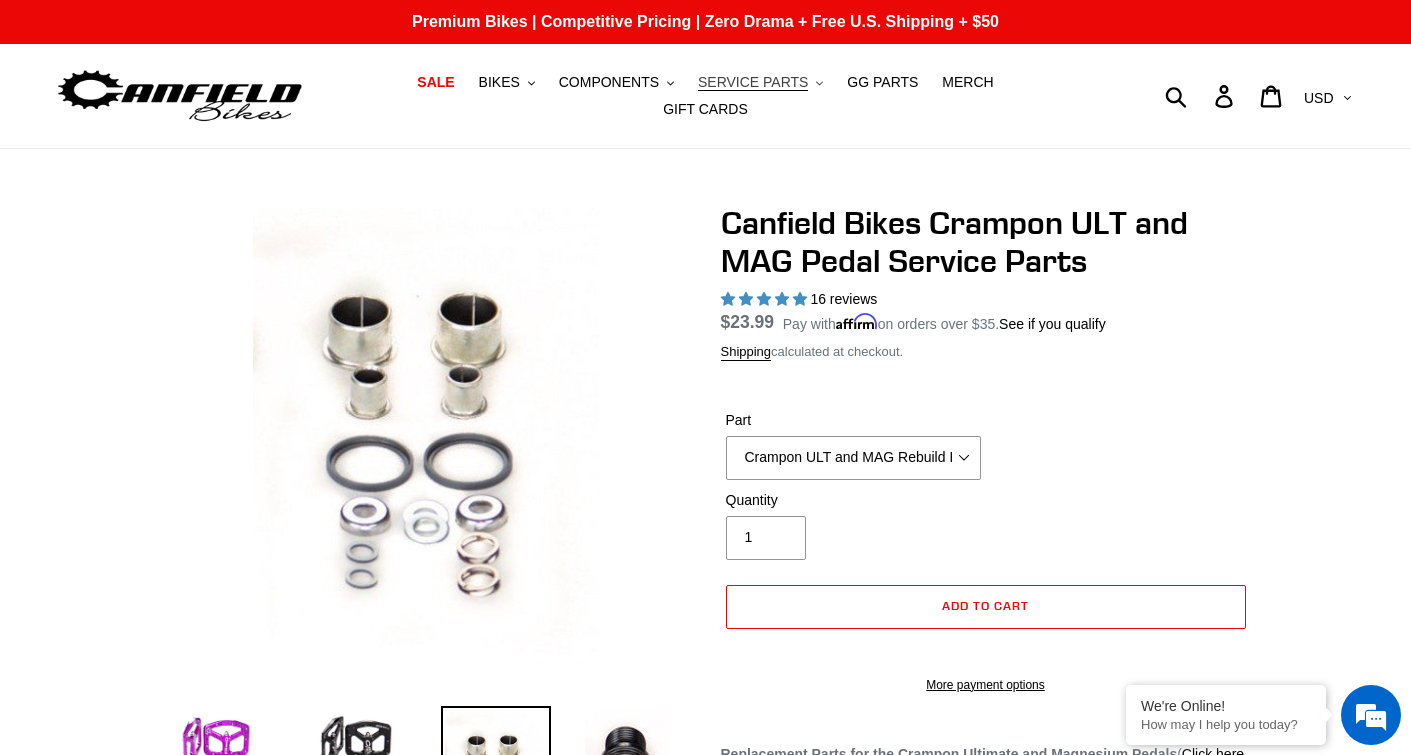 click on "SERVICE PARTS .cls-1{fill:#231f20}" at bounding box center [760, 82] 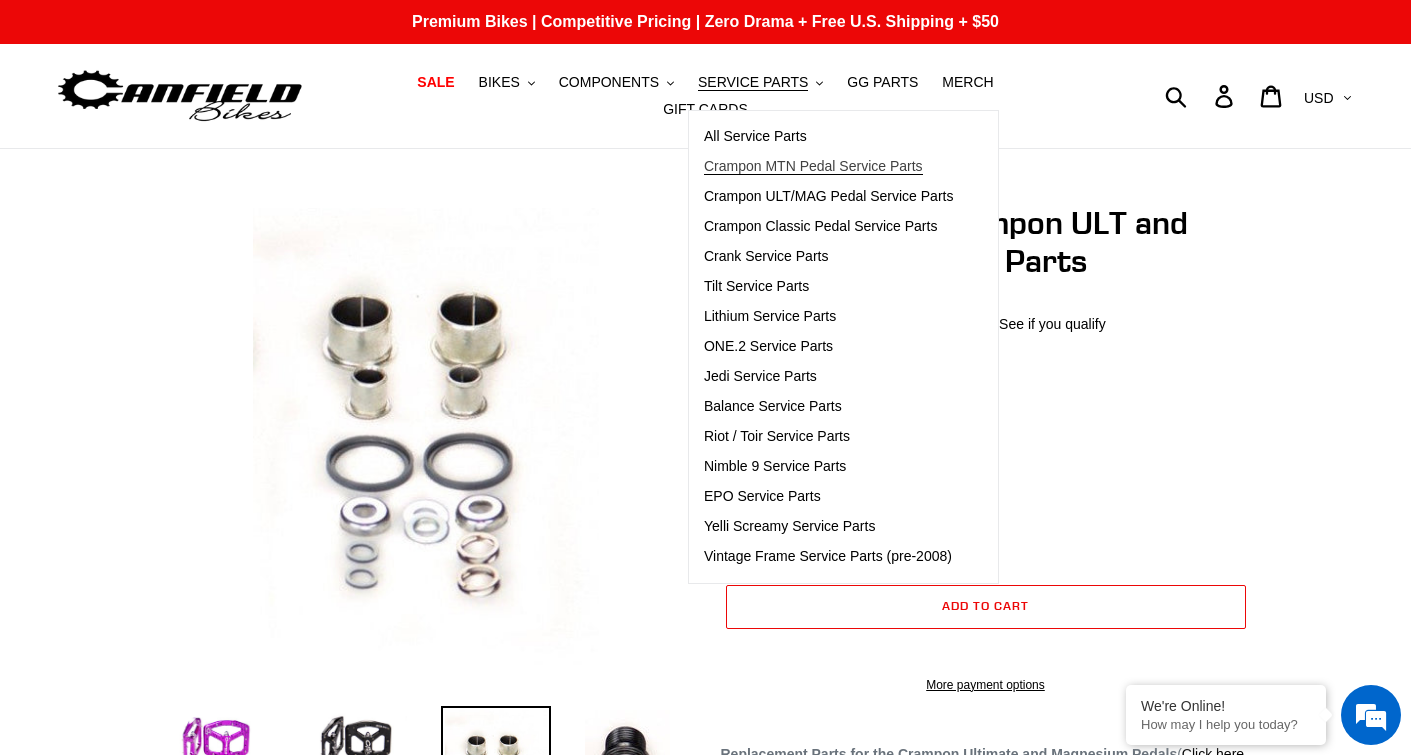 click on "Crampon MTN Pedal Service Parts" at bounding box center [813, 166] 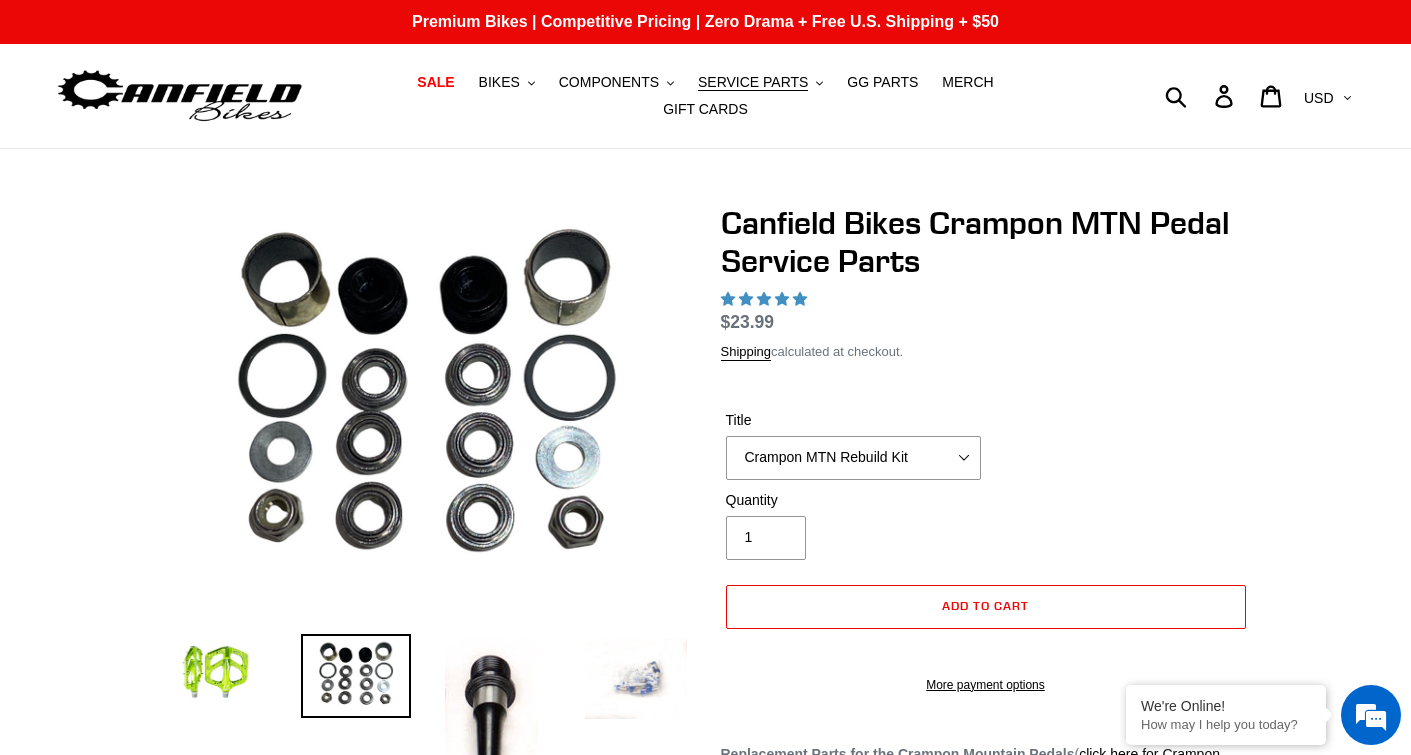 scroll, scrollTop: 0, scrollLeft: 0, axis: both 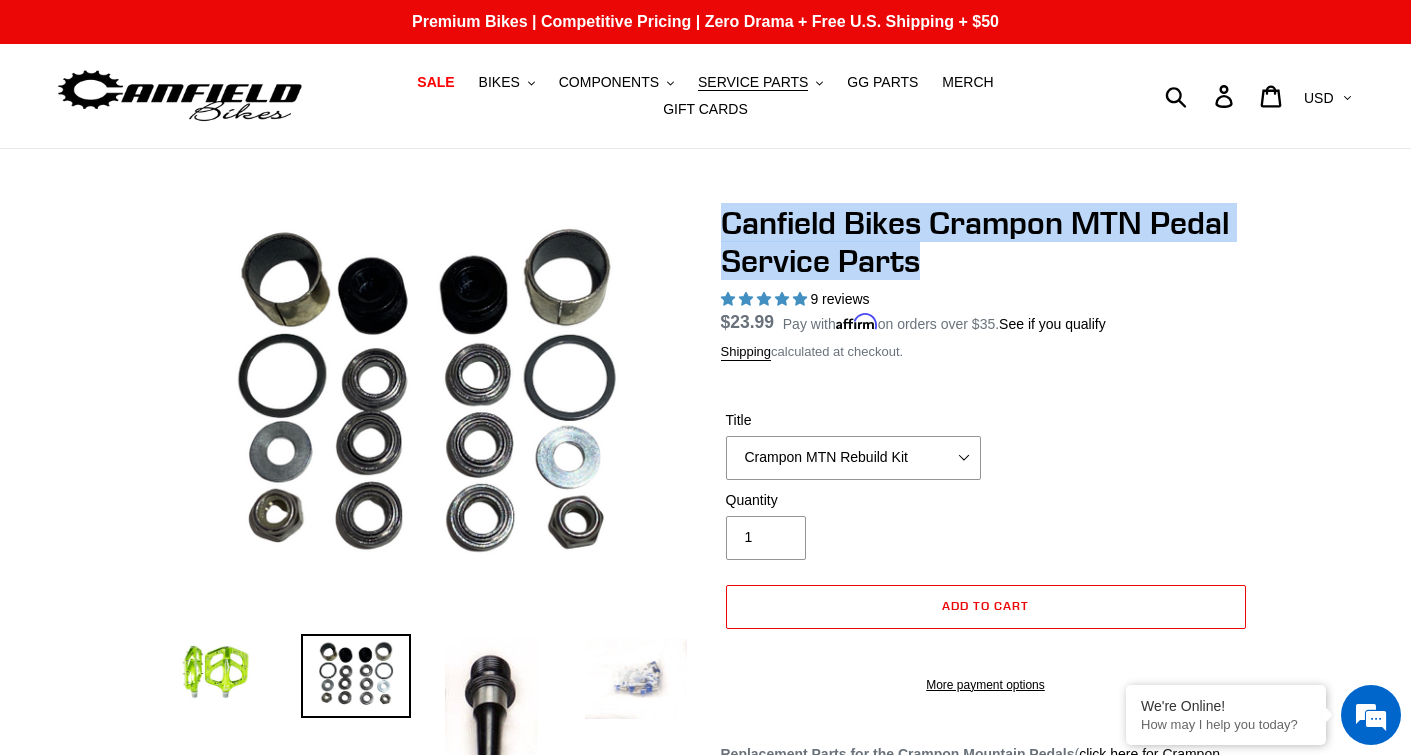drag, startPoint x: 721, startPoint y: 193, endPoint x: 938, endPoint y: 241, distance: 222.24536 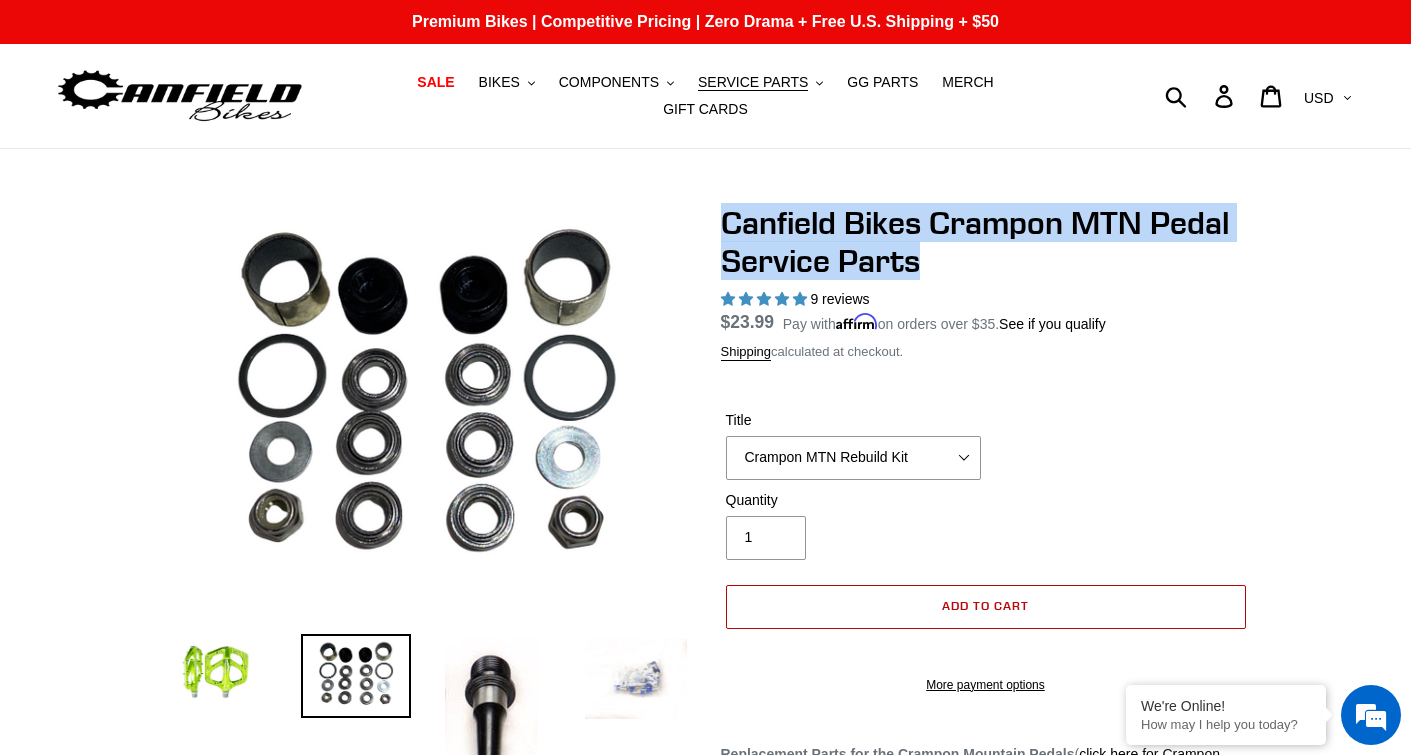 click on "Add to cart" at bounding box center (986, 607) 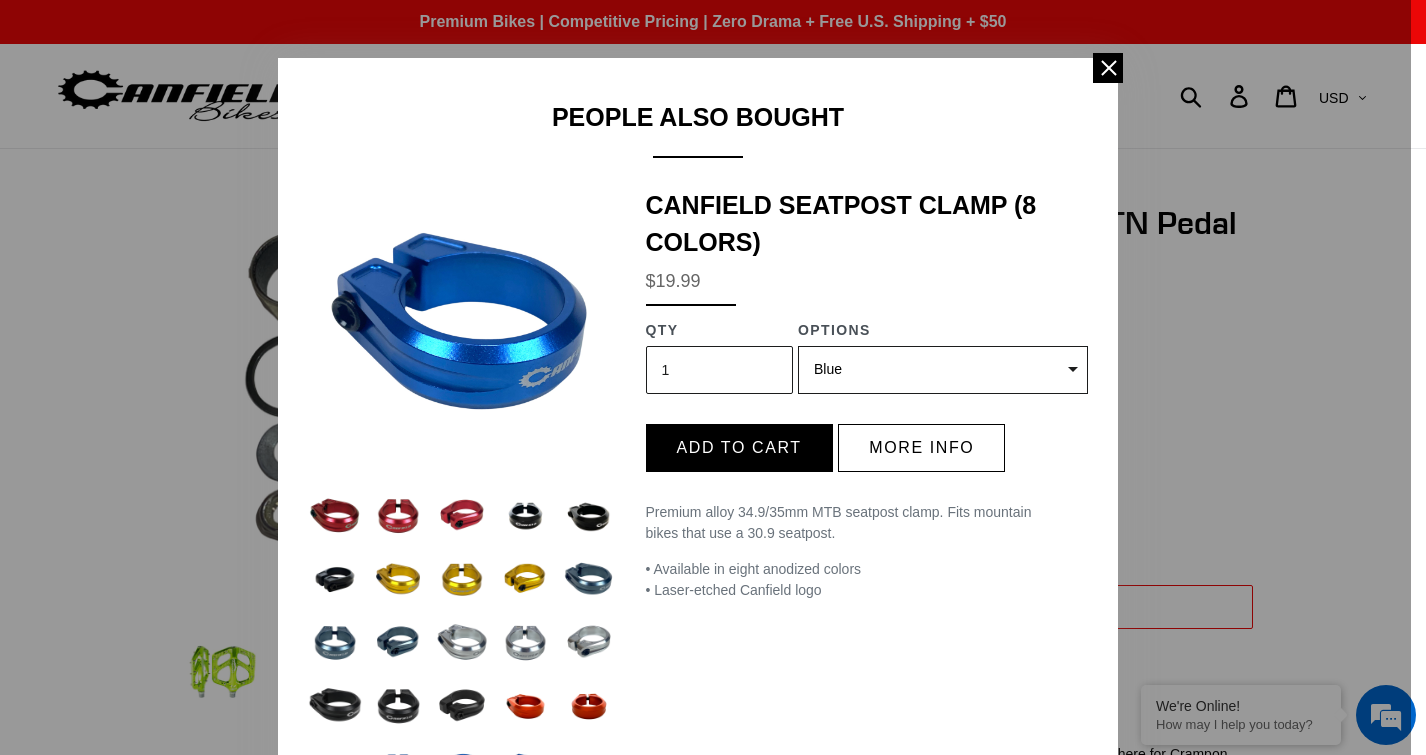 click at bounding box center (713, 377) 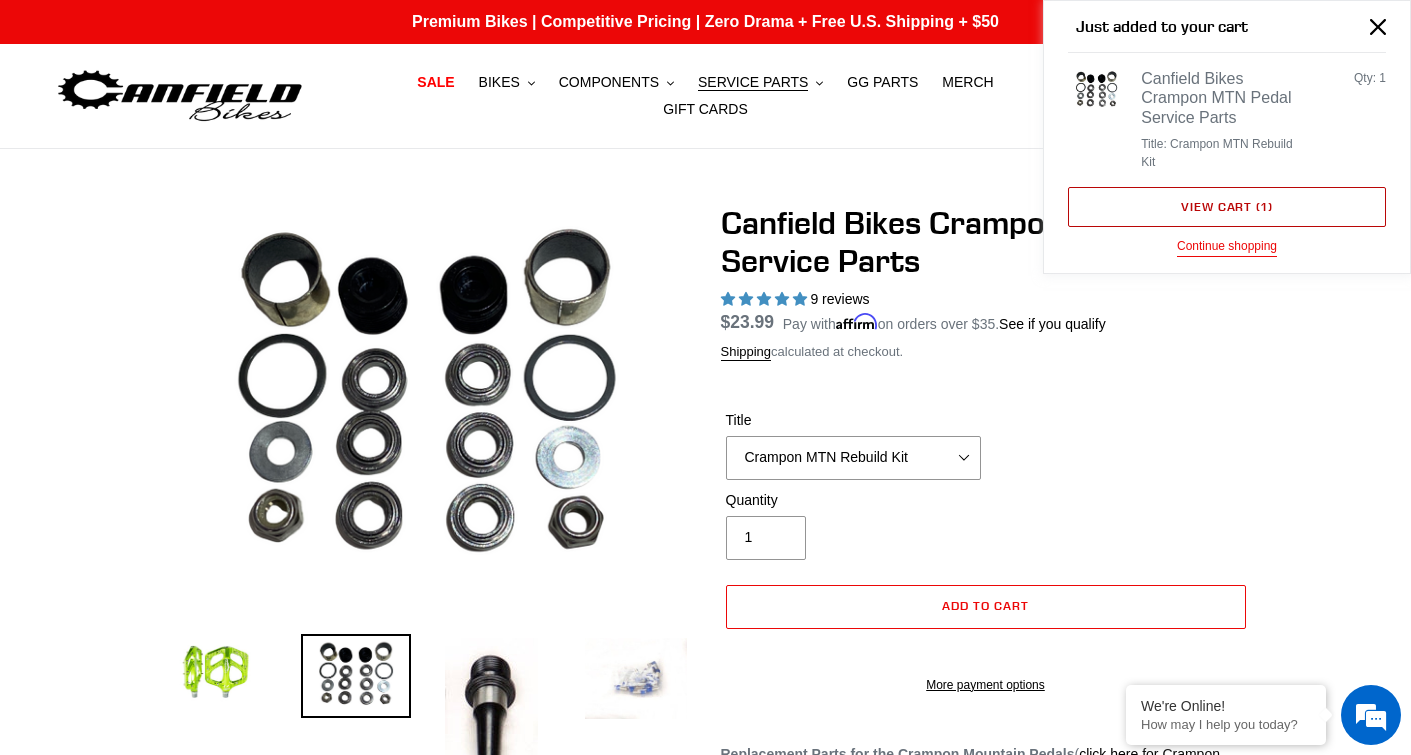 click on "View cart ( 1 )" at bounding box center [1227, 207] 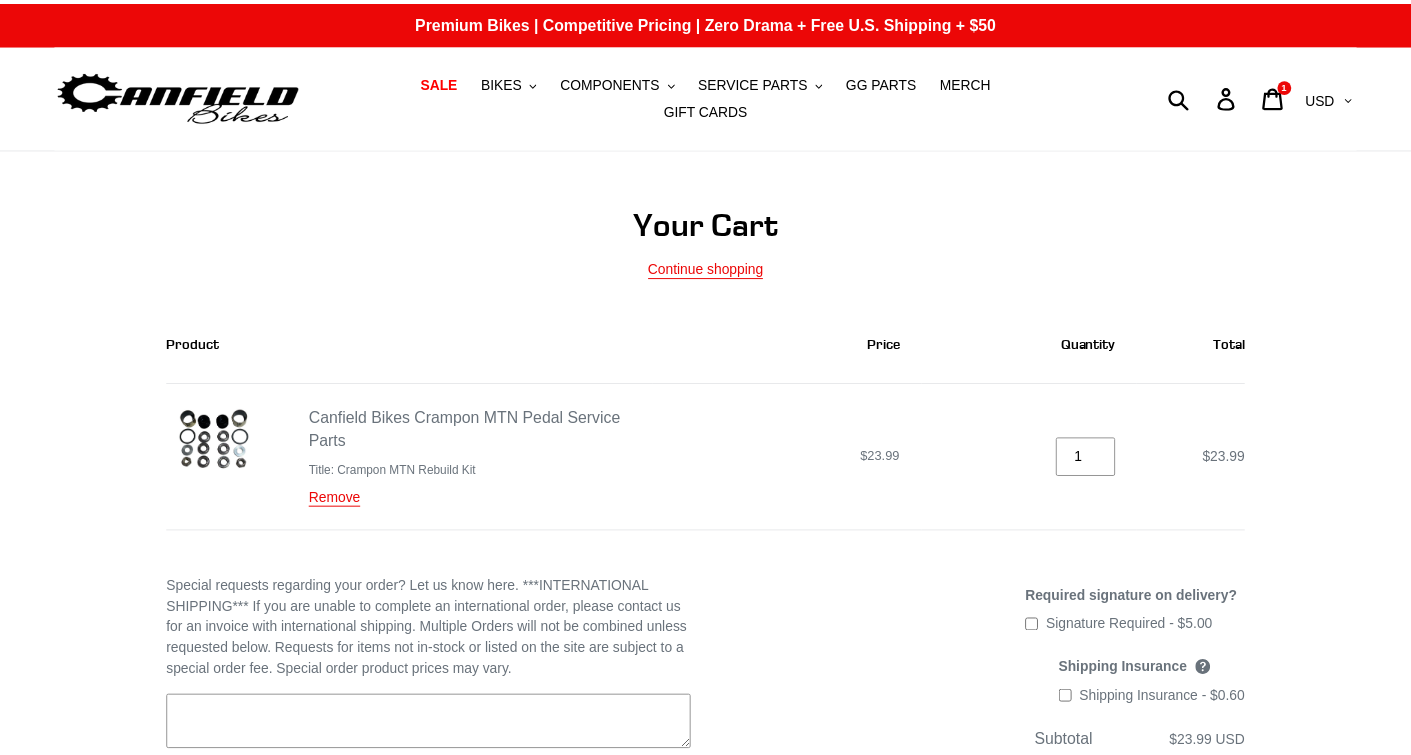 scroll, scrollTop: 0, scrollLeft: 0, axis: both 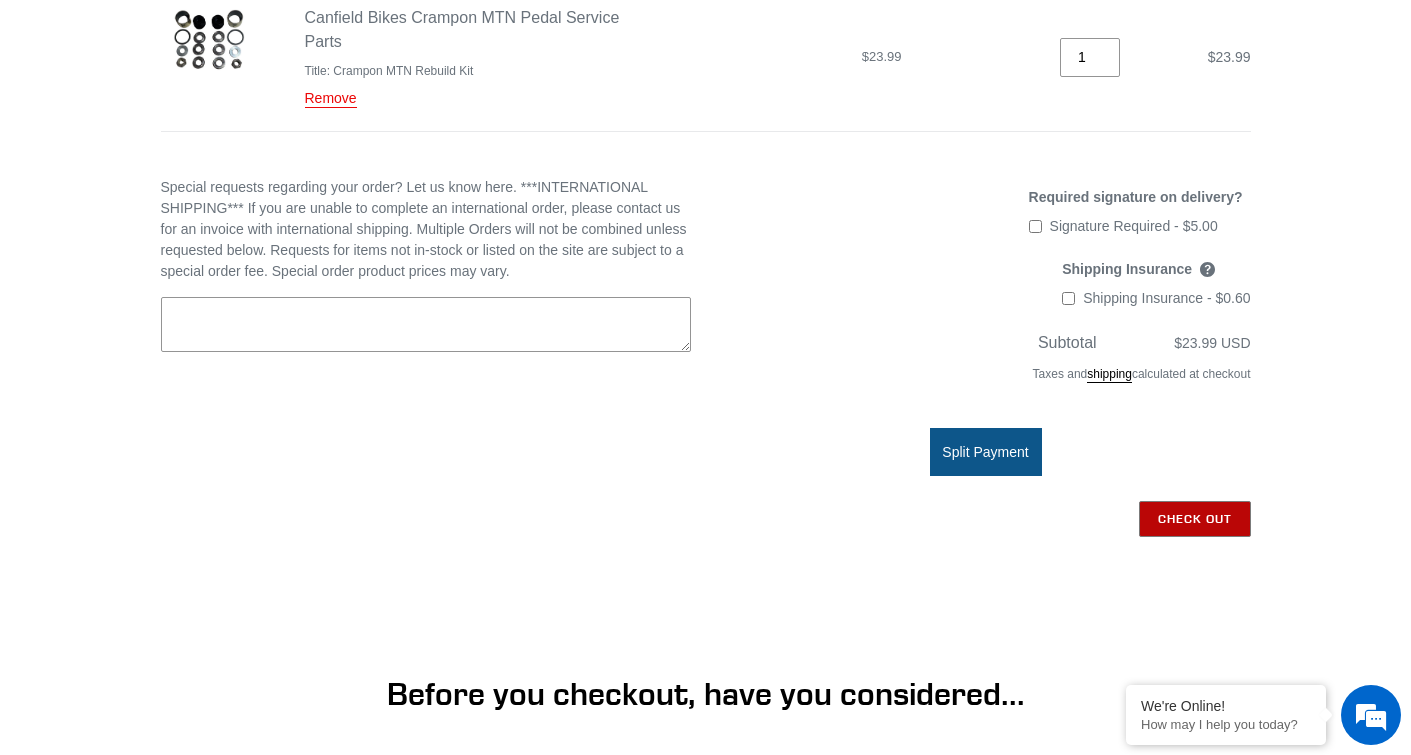 click on "Check out" at bounding box center [1195, 519] 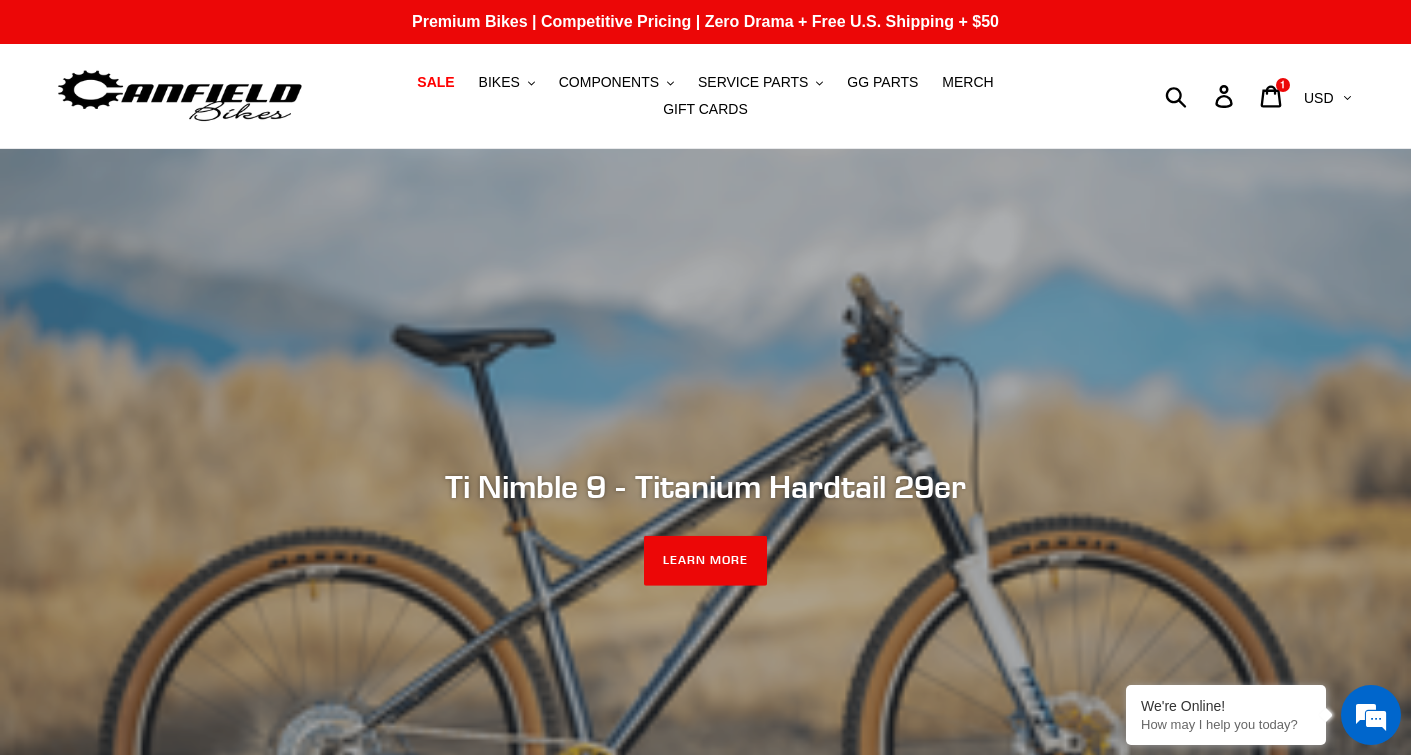 scroll, scrollTop: 0, scrollLeft: 0, axis: both 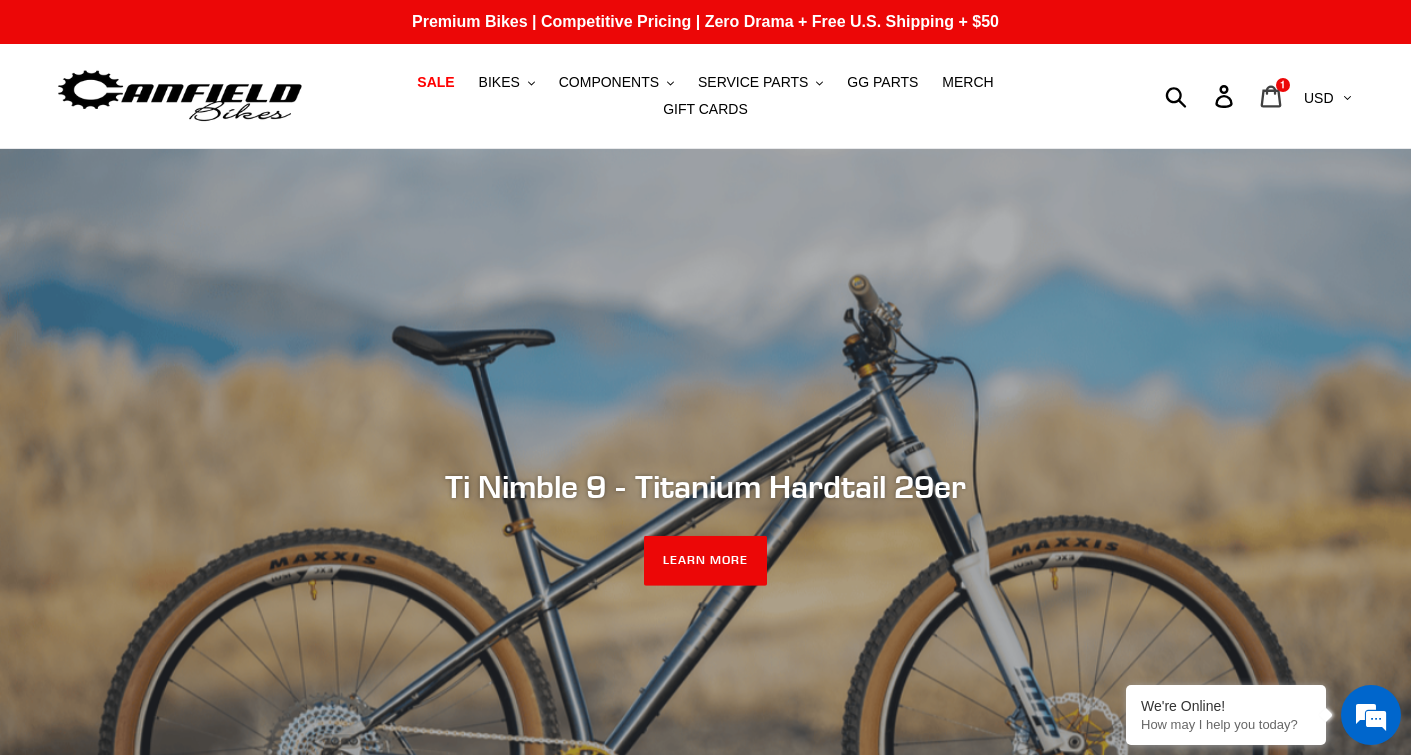 click 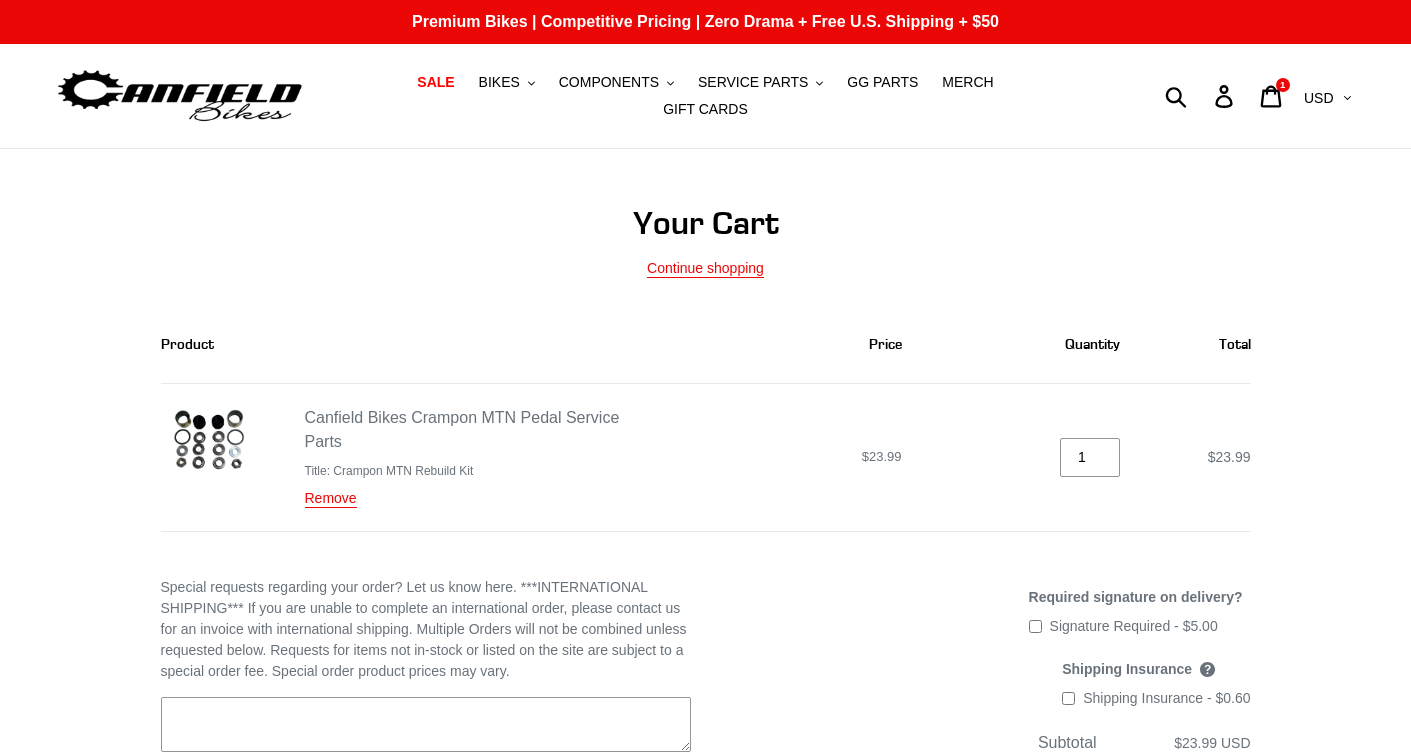 scroll, scrollTop: 0, scrollLeft: 0, axis: both 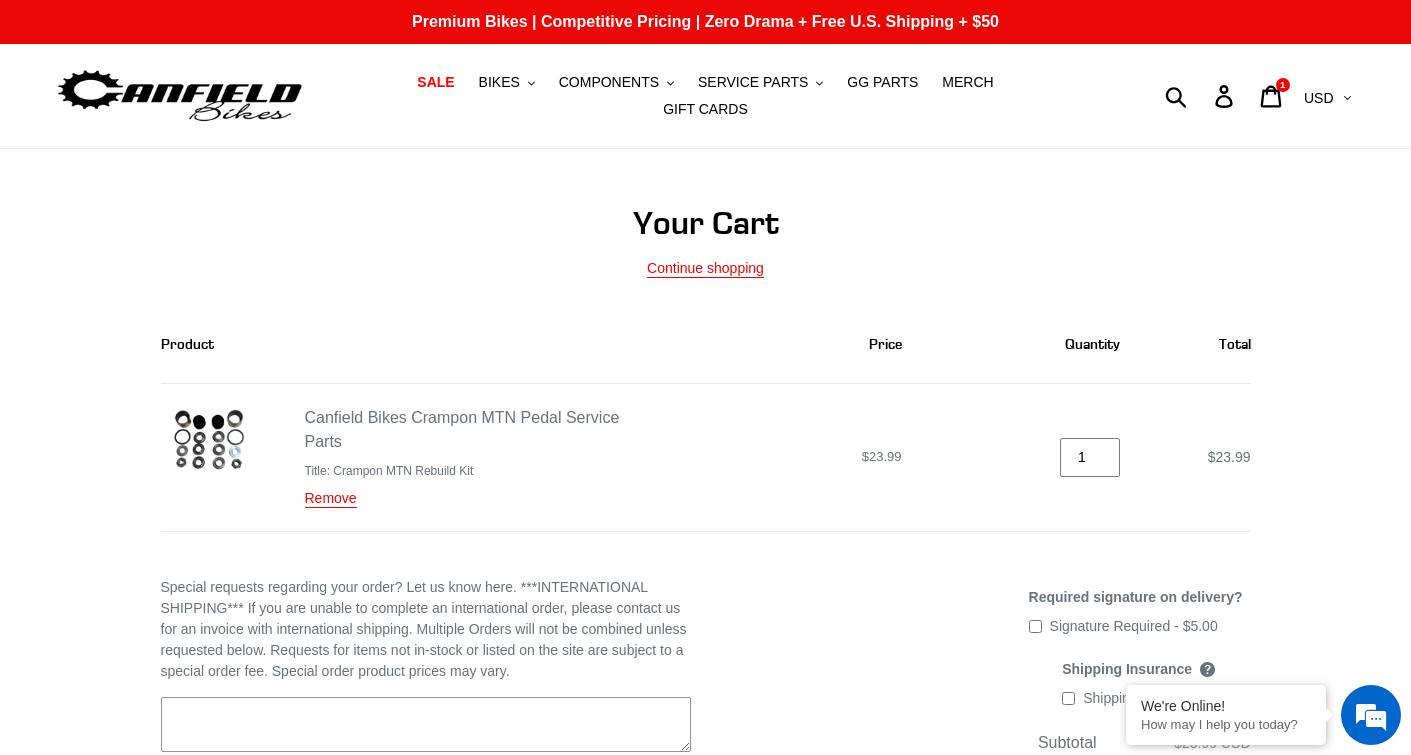 drag, startPoint x: 1083, startPoint y: 452, endPoint x: 1056, endPoint y: 449, distance: 27.166155 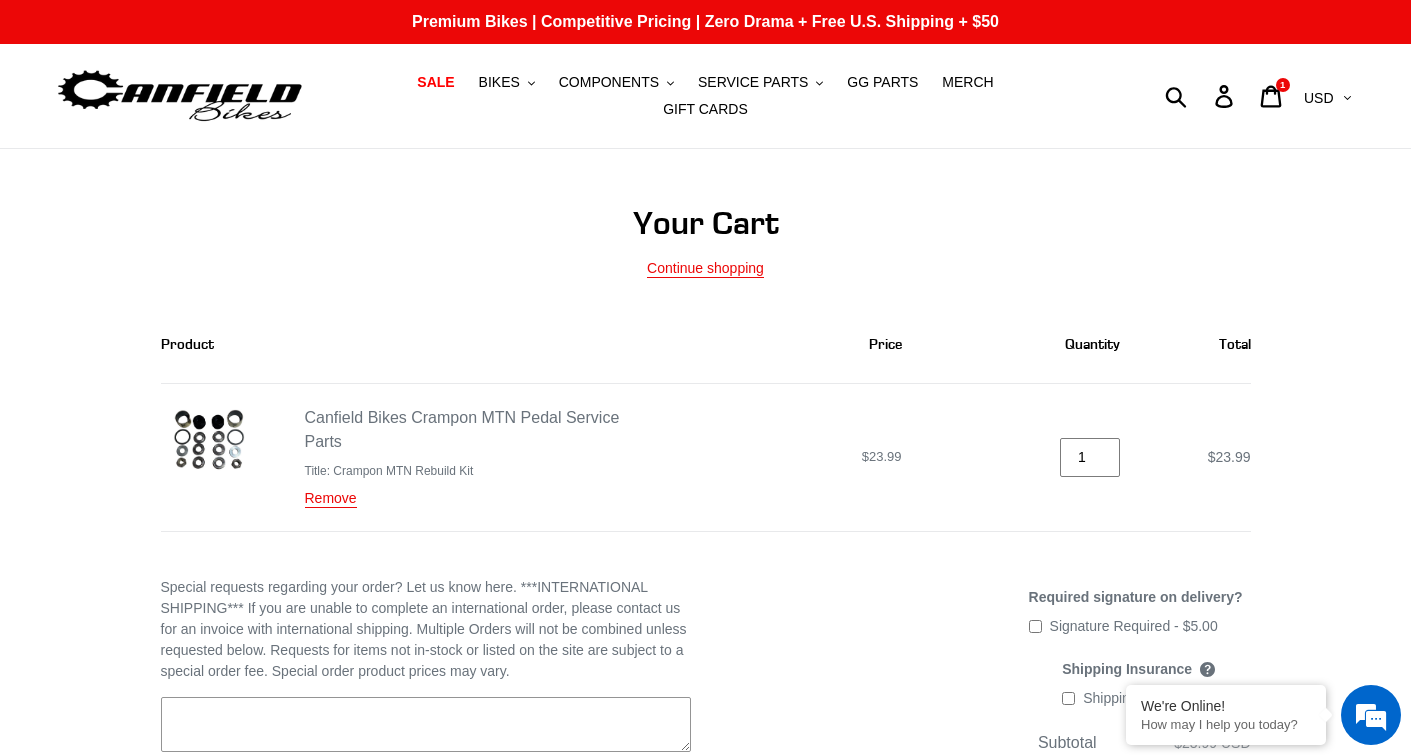 click on "Quantity
1" at bounding box center [1033, 457] 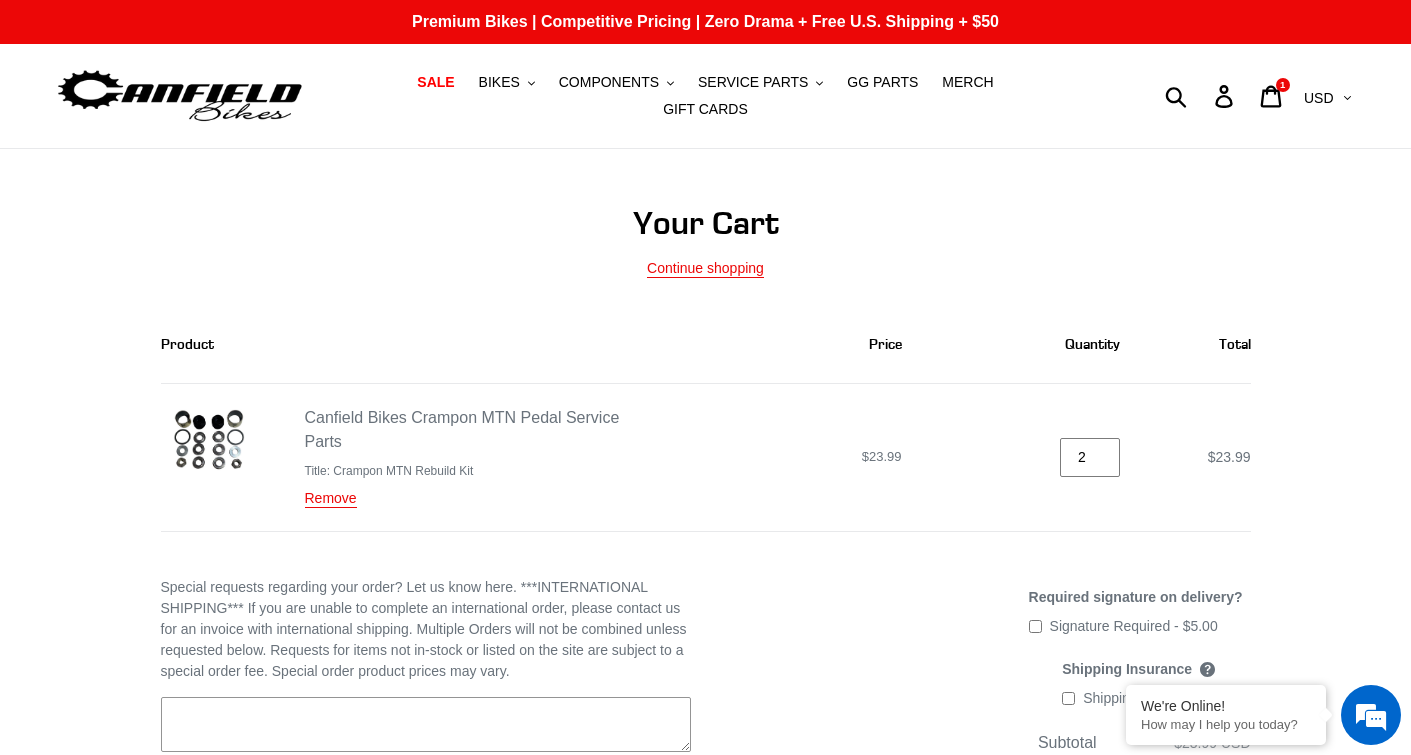 type on "2" 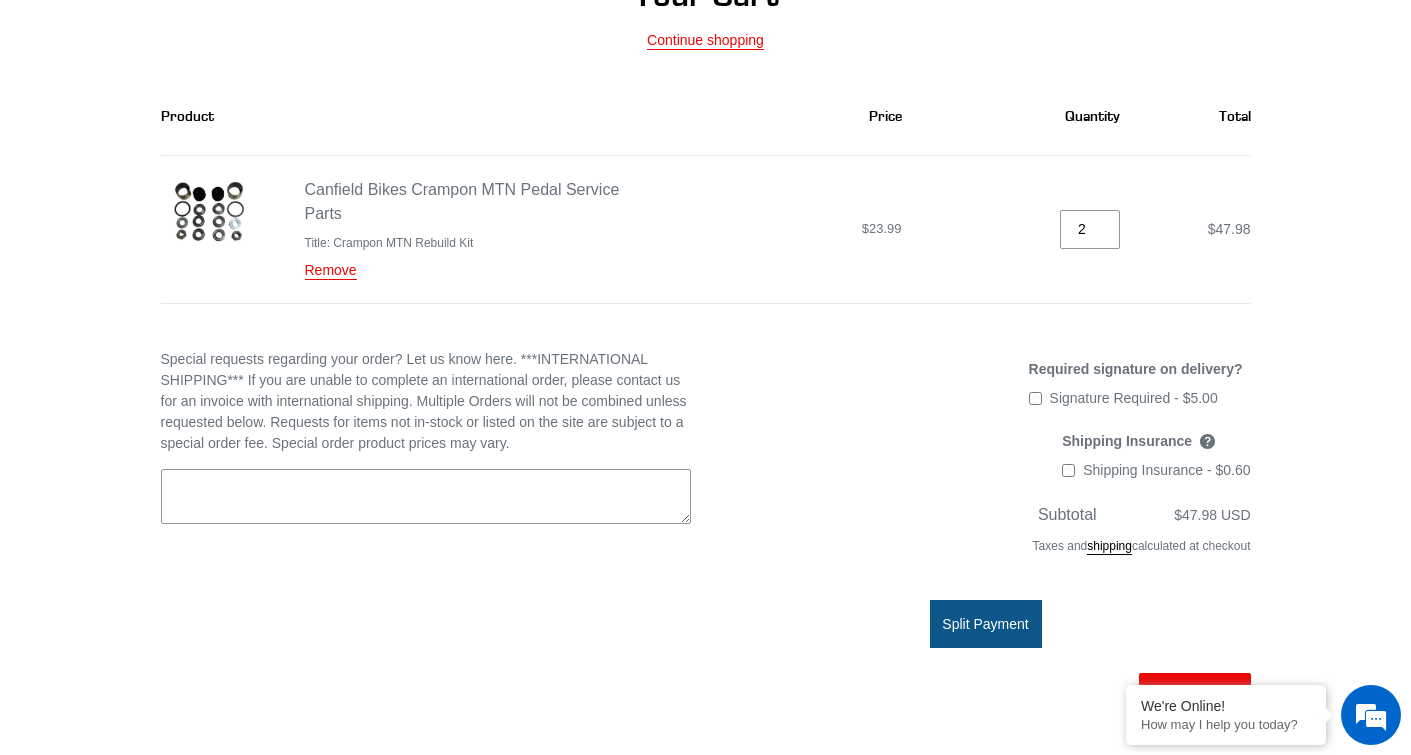 scroll, scrollTop: 300, scrollLeft: 0, axis: vertical 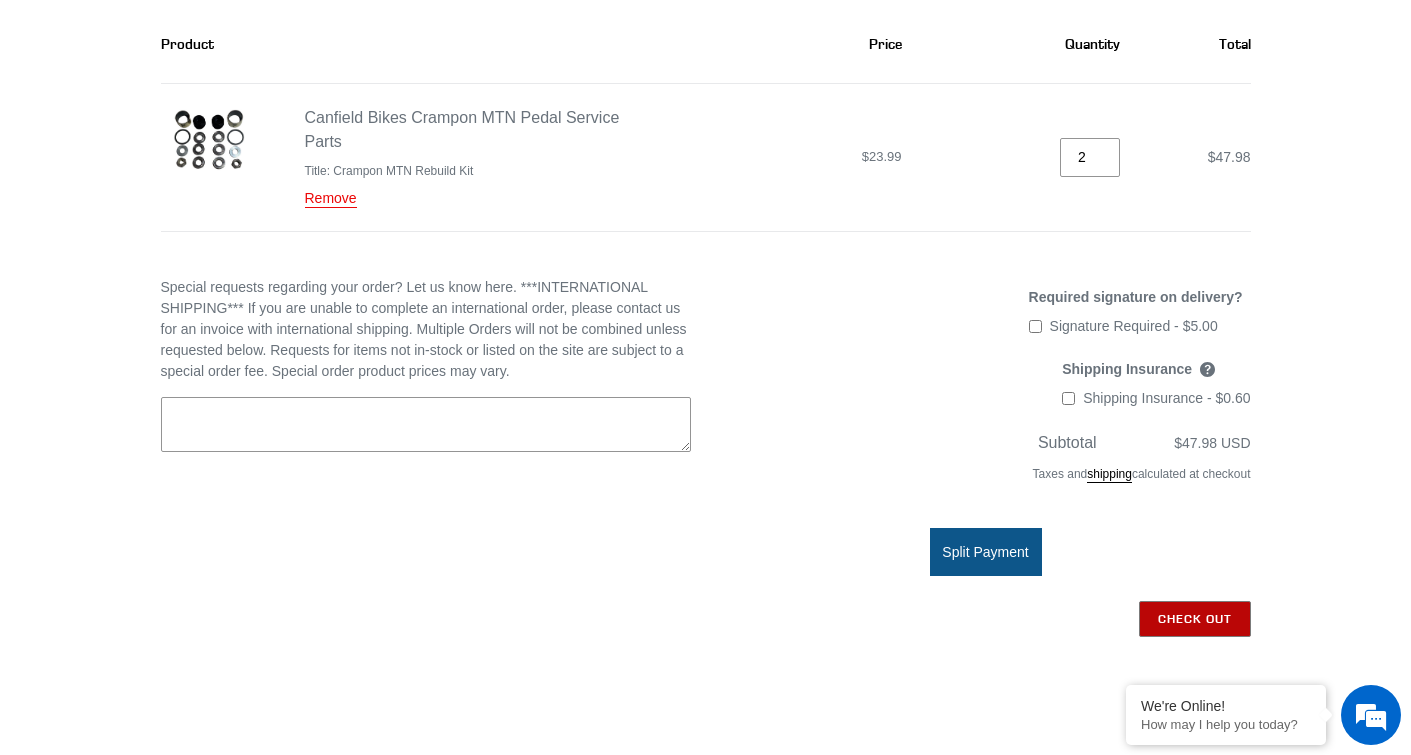click on "Check out" at bounding box center (1195, 619) 